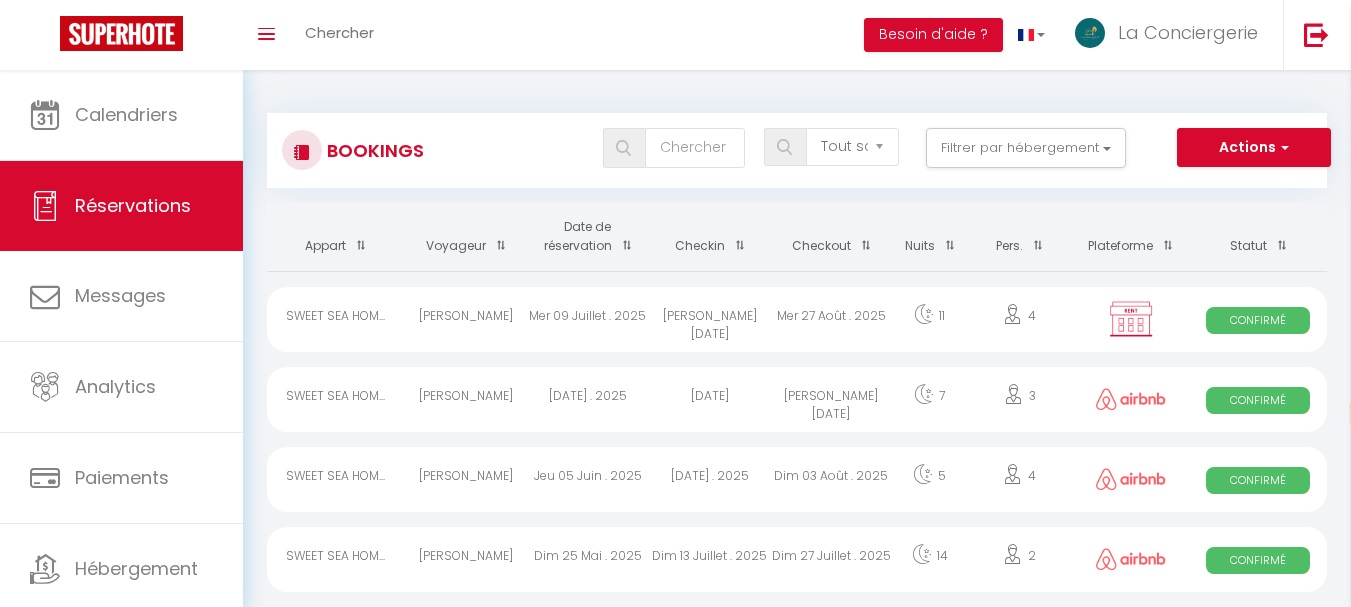 select on "not_cancelled" 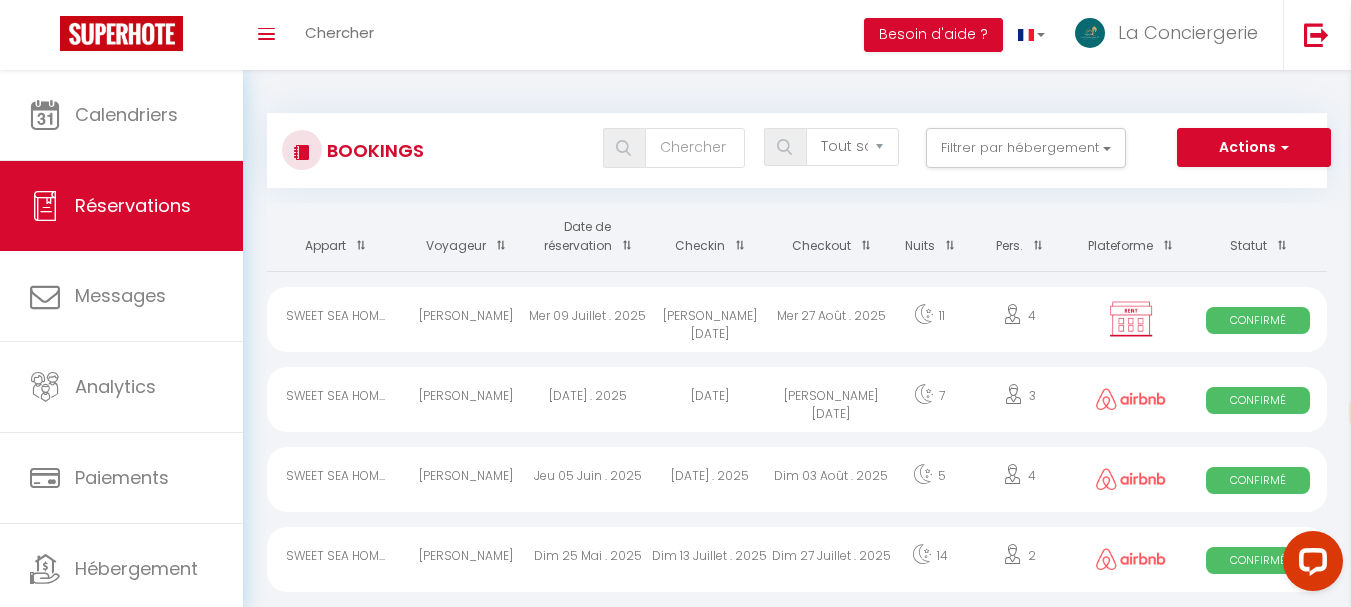scroll, scrollTop: 0, scrollLeft: 0, axis: both 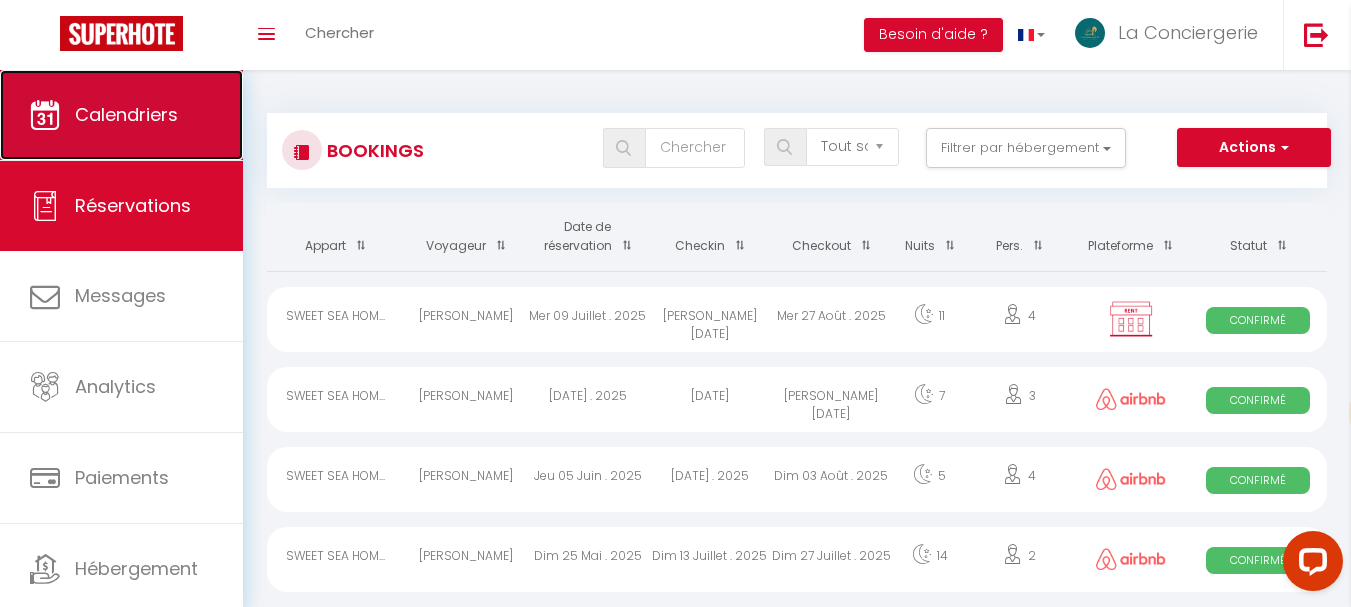 click on "Calendriers" at bounding box center (126, 114) 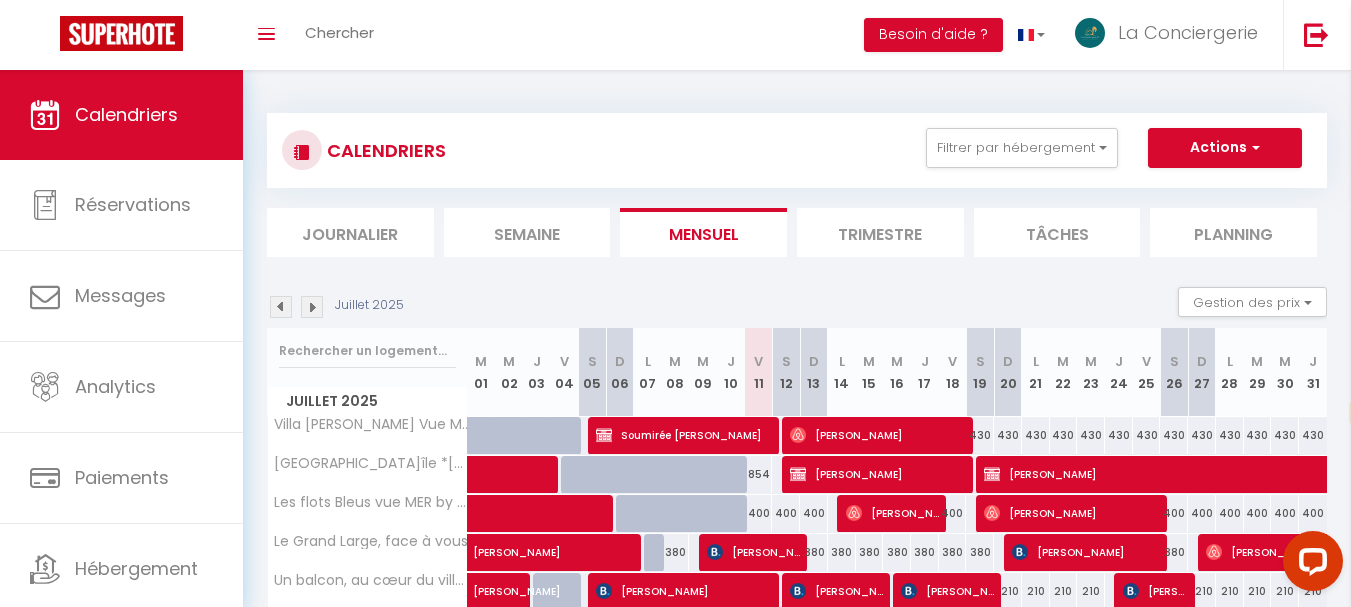click at bounding box center [312, 307] 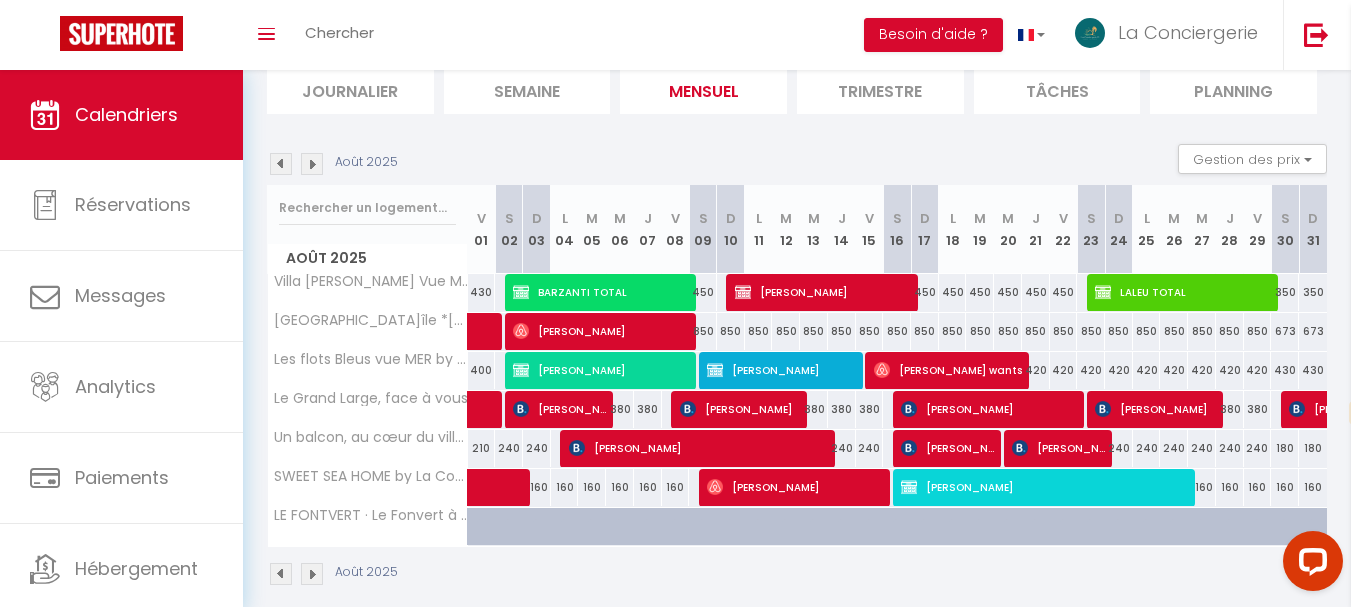 scroll, scrollTop: 166, scrollLeft: 0, axis: vertical 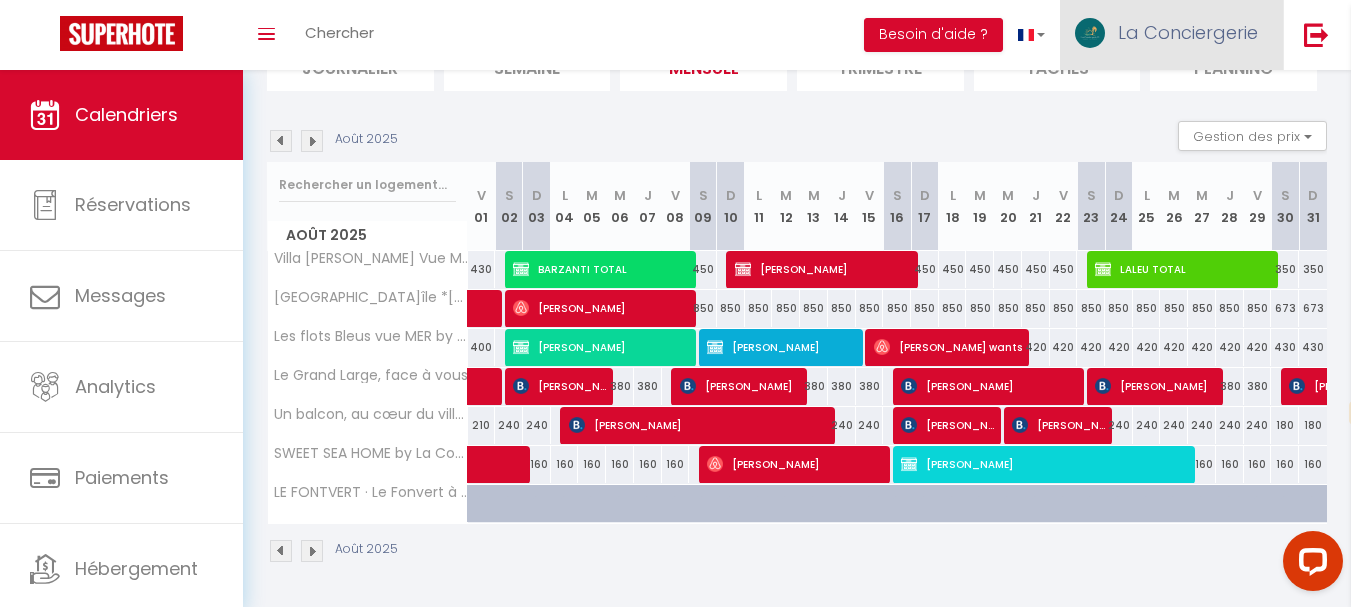 click on "La Conciergerie" at bounding box center [1188, 32] 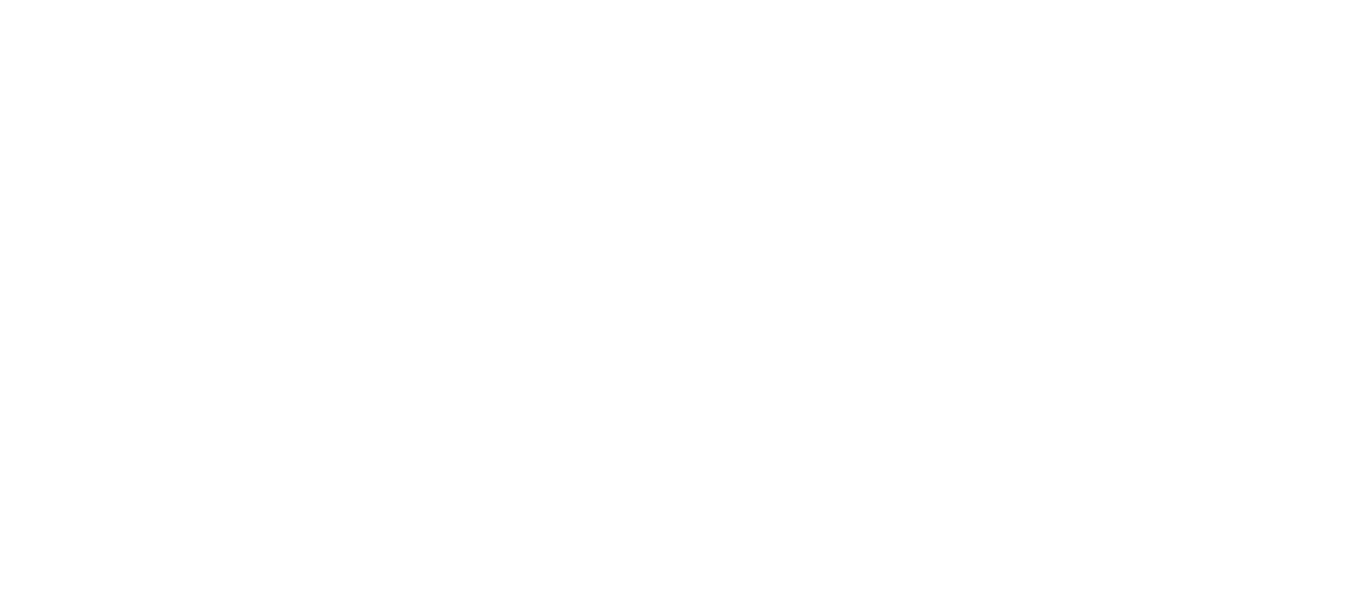 scroll, scrollTop: 0, scrollLeft: 0, axis: both 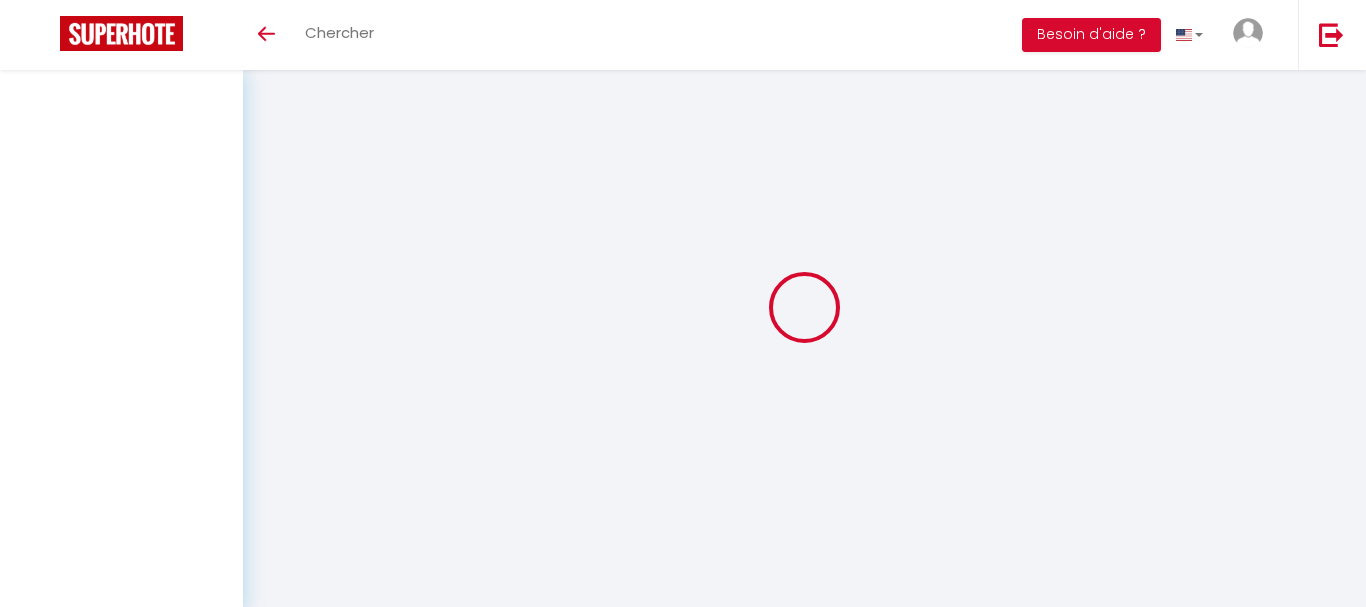 select on "fr" 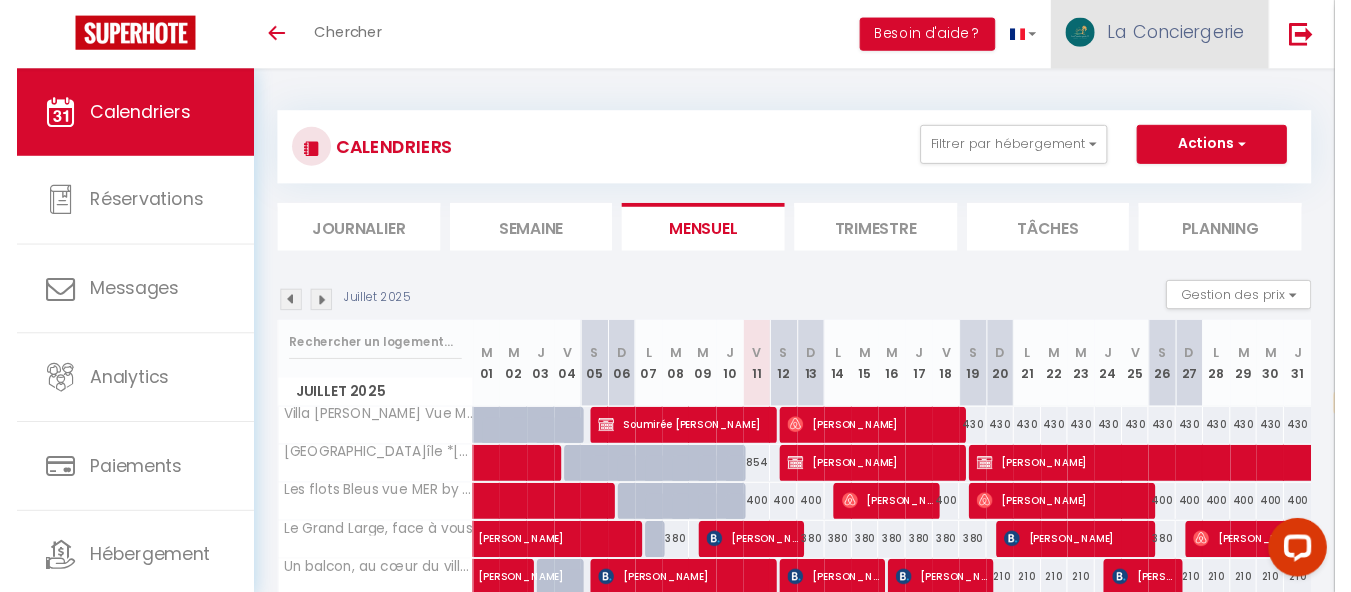 scroll, scrollTop: 0, scrollLeft: 0, axis: both 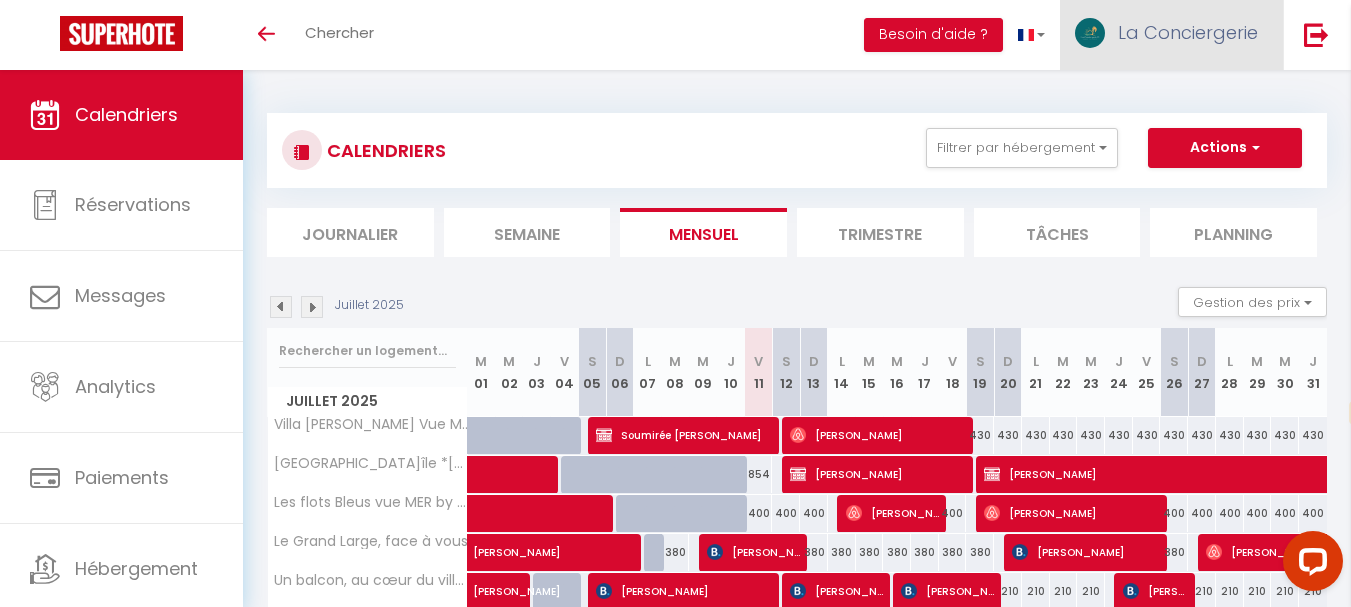 click on "La Conciergerie" at bounding box center (1188, 32) 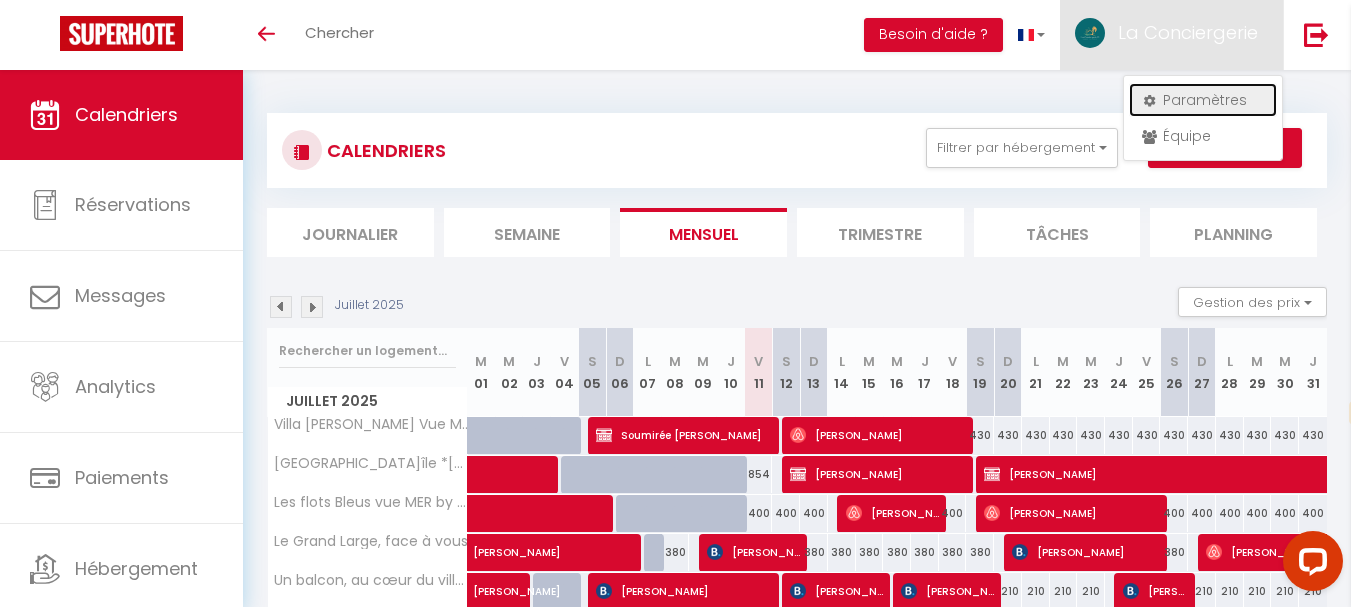 click on "Paramètres" at bounding box center (1203, 100) 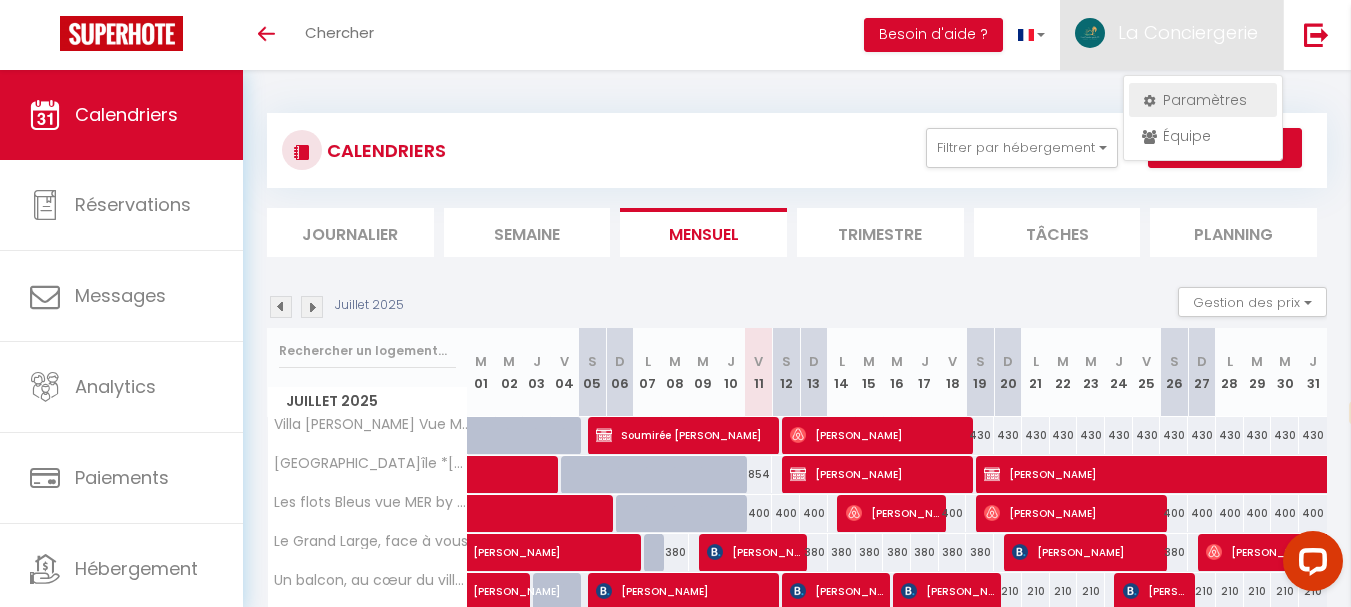 select on "fr" 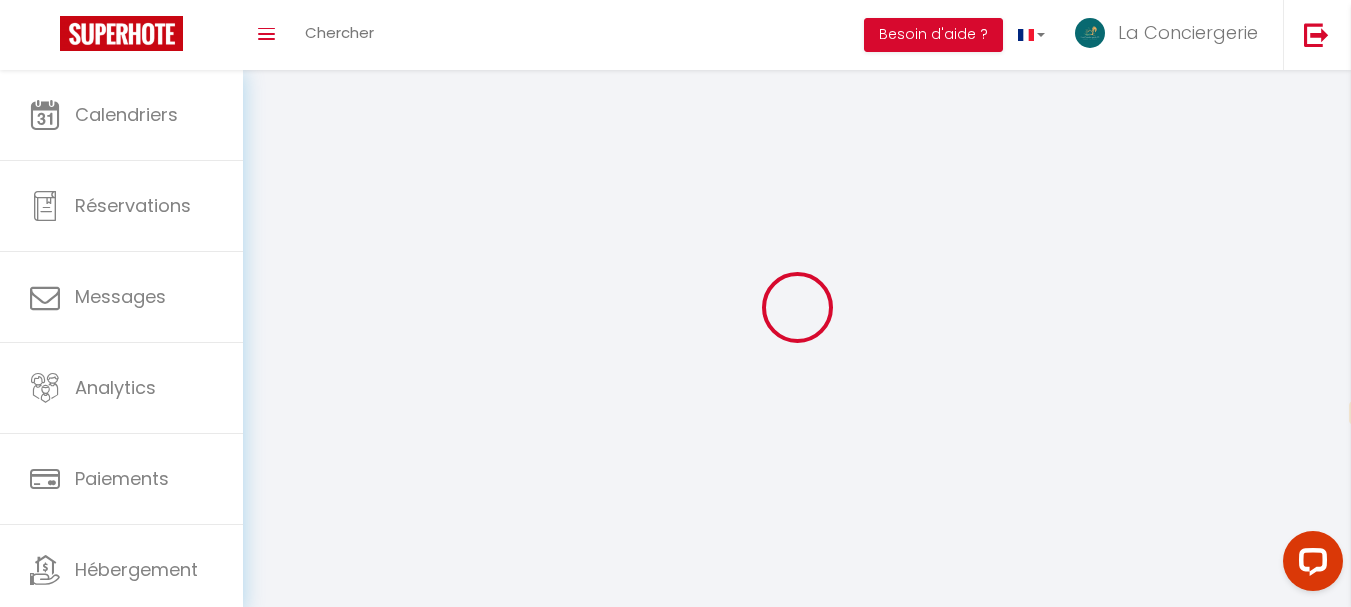 type on "La Conciergerie" 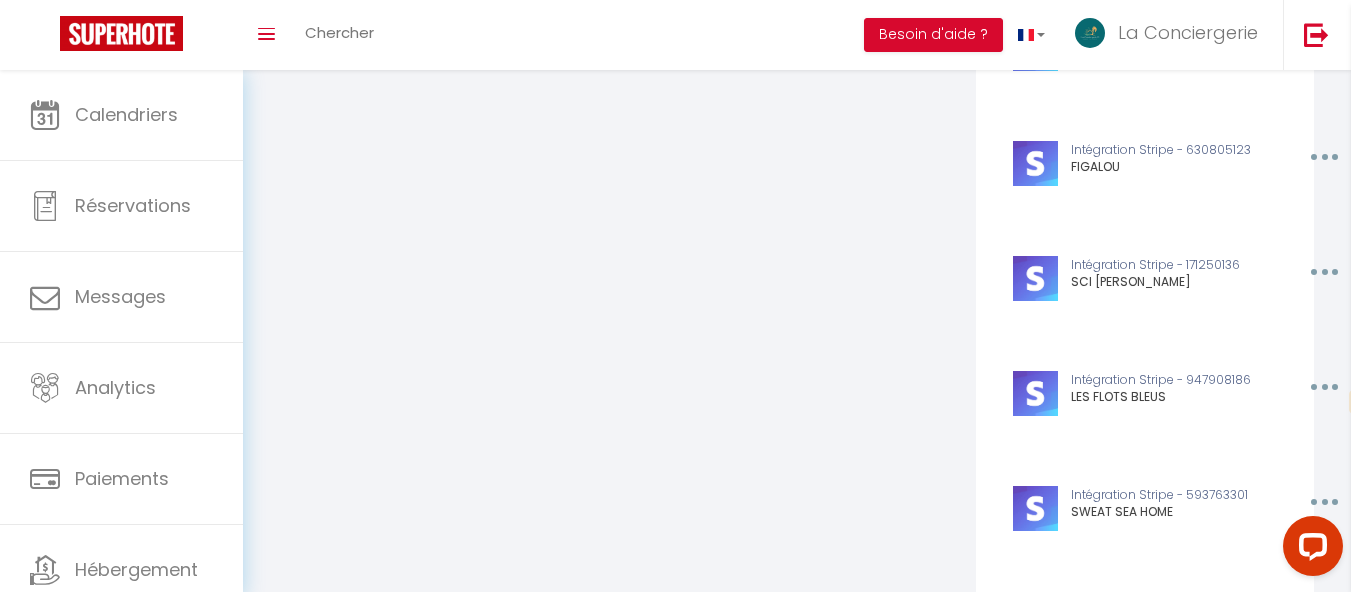 scroll, scrollTop: 2600, scrollLeft: 0, axis: vertical 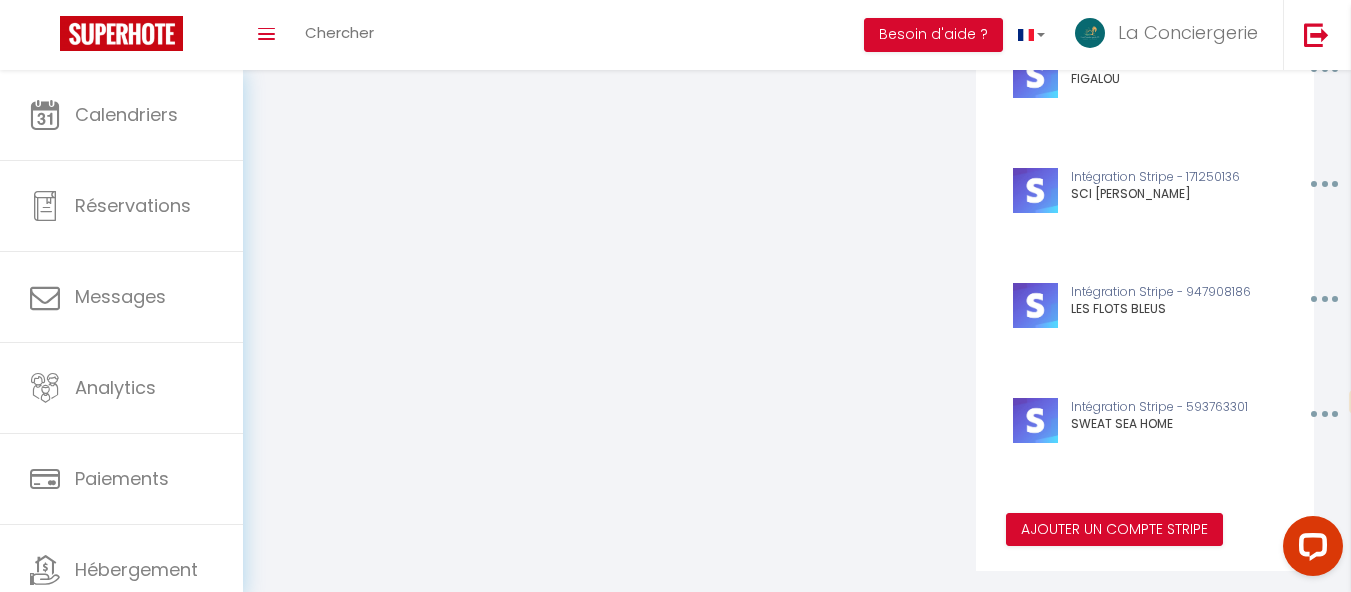 click at bounding box center (1322, -1886) 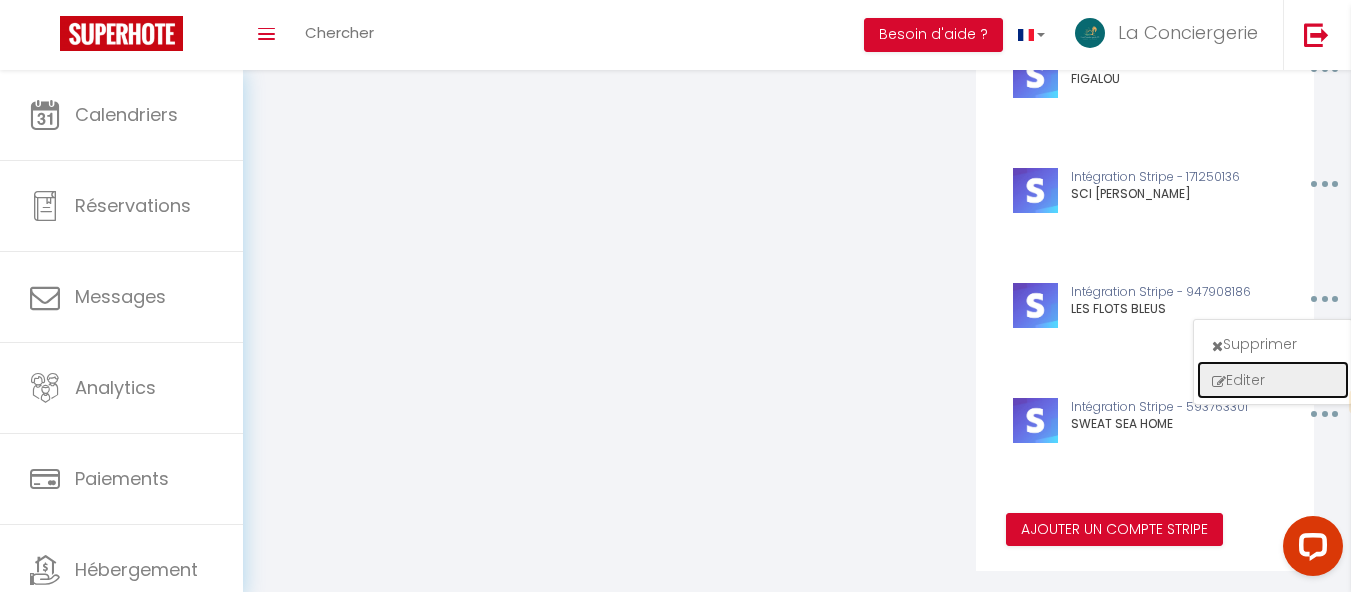 click on "Editer" at bounding box center (1273, 380) 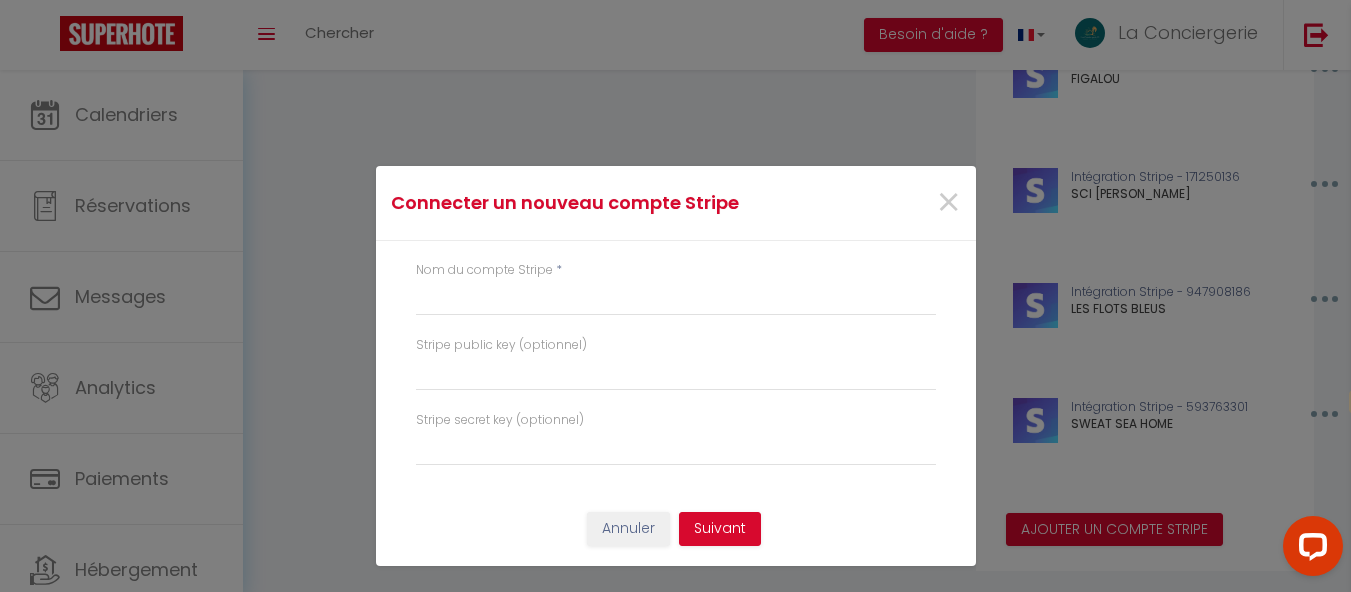 type on "LES FLOTS BLEUS" 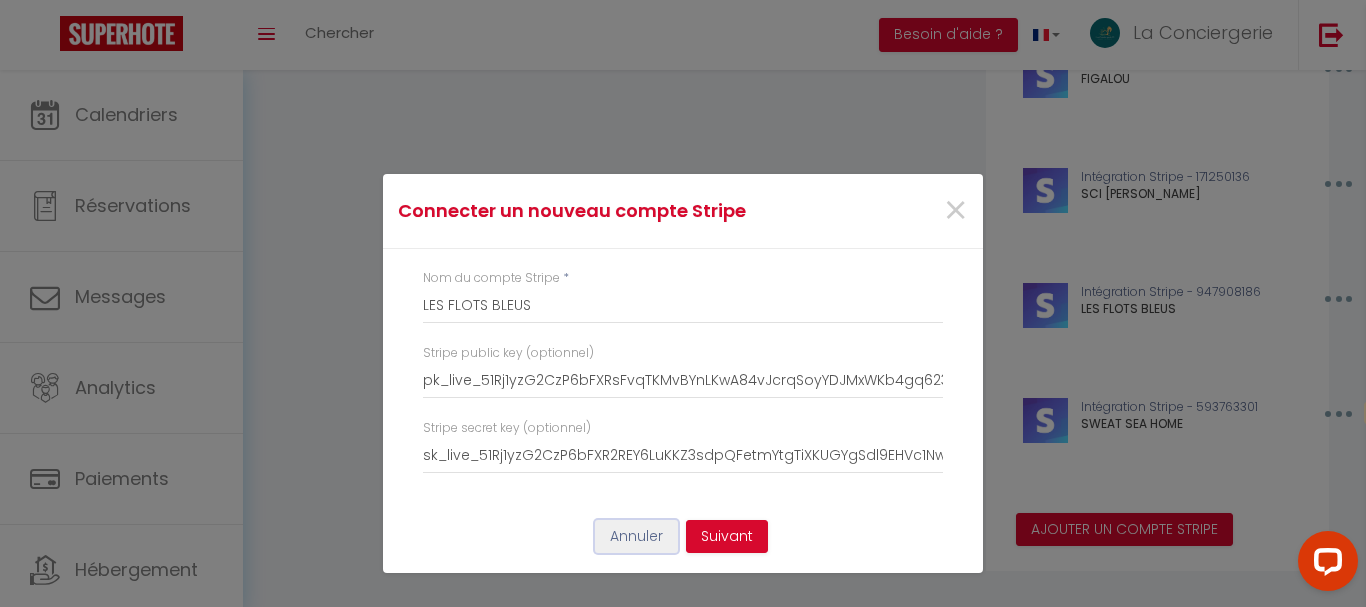 click on "Annuler" at bounding box center (636, 537) 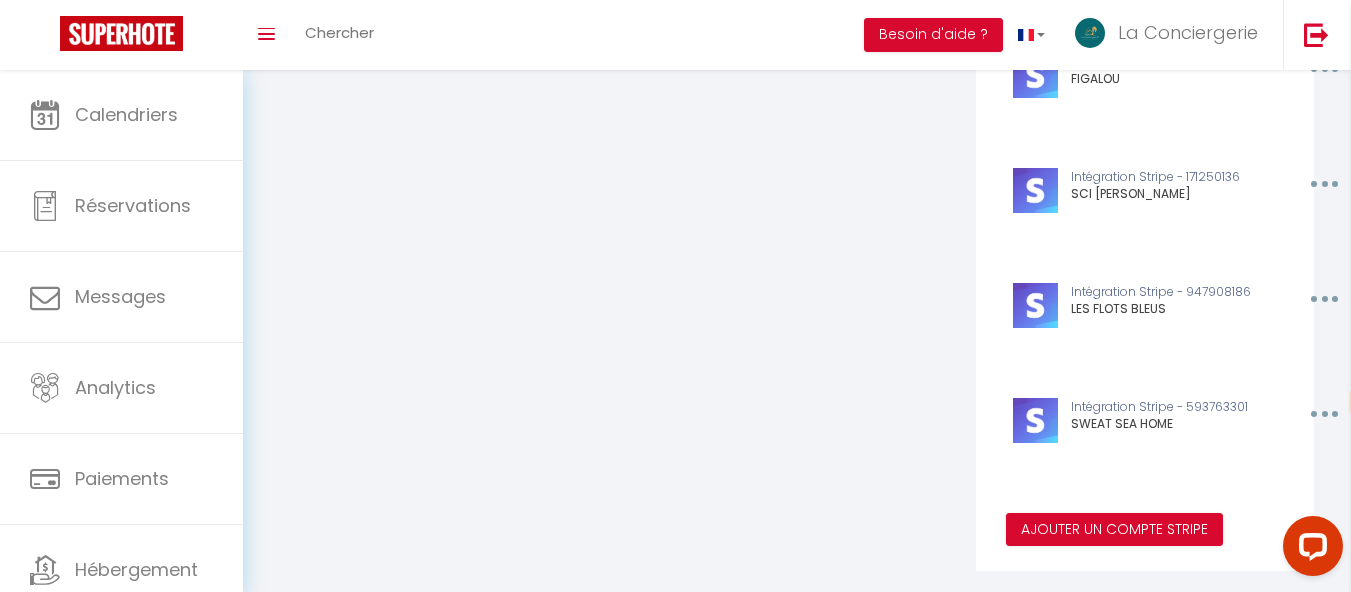 click at bounding box center (1325, -1886) 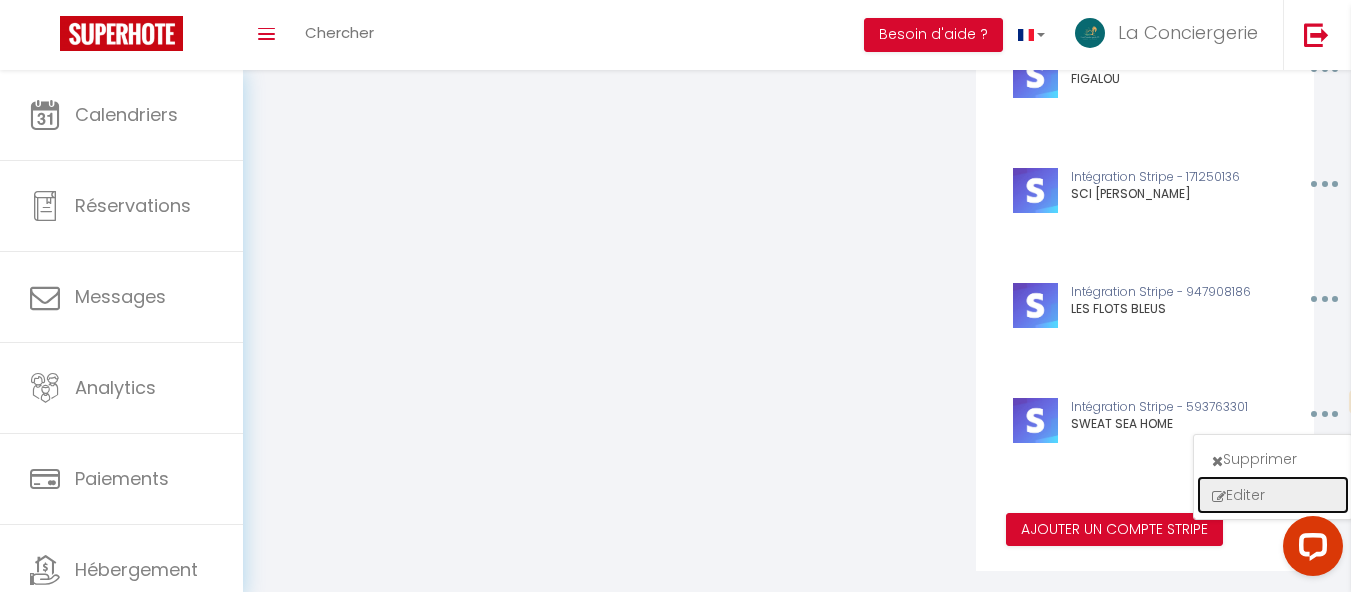 click on "Editer" at bounding box center [1273, 495] 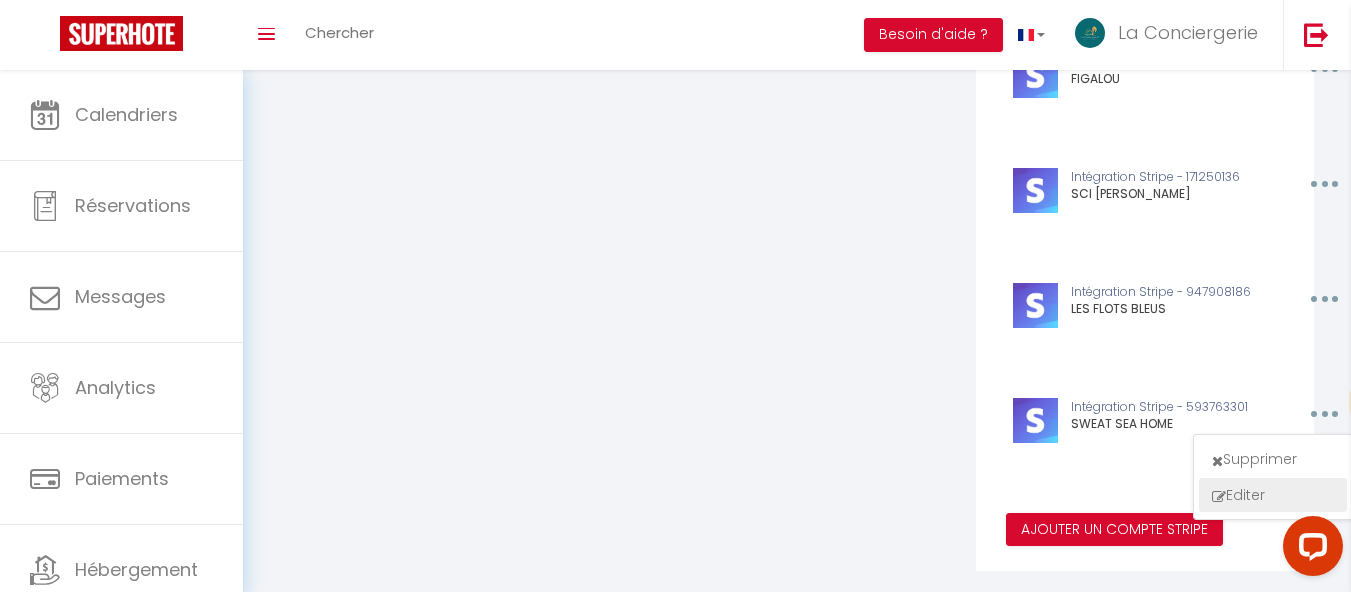 type on "SWEAT SEA HOME" 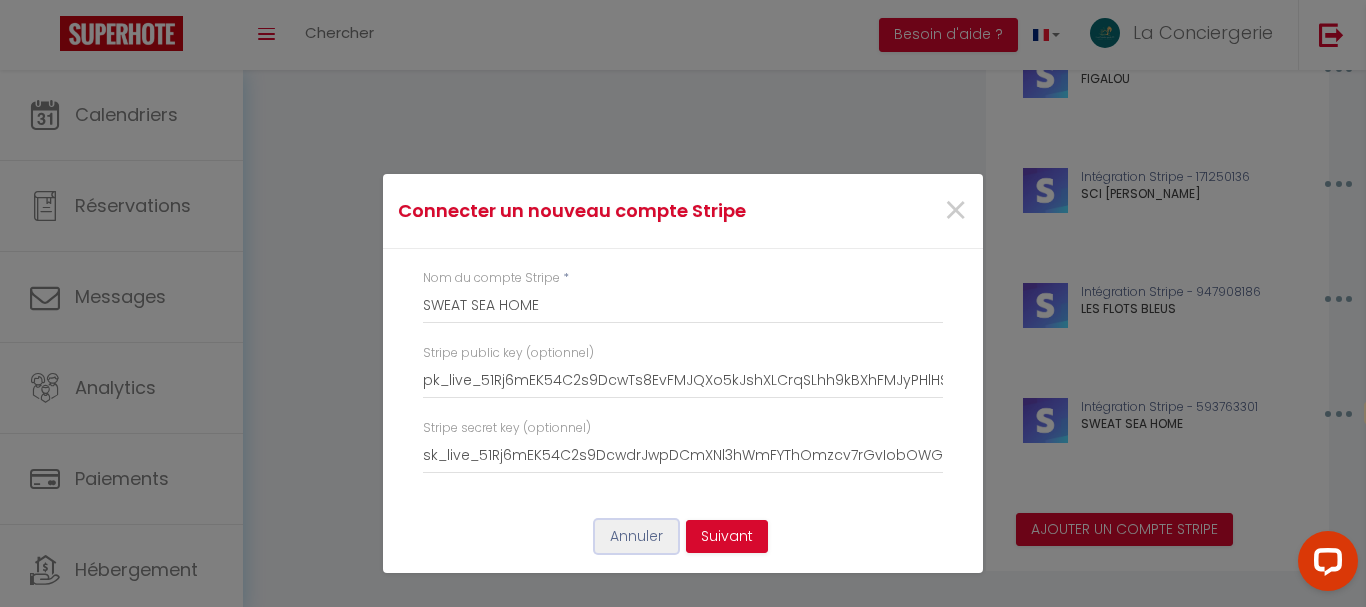 click on "Annuler" at bounding box center (636, 537) 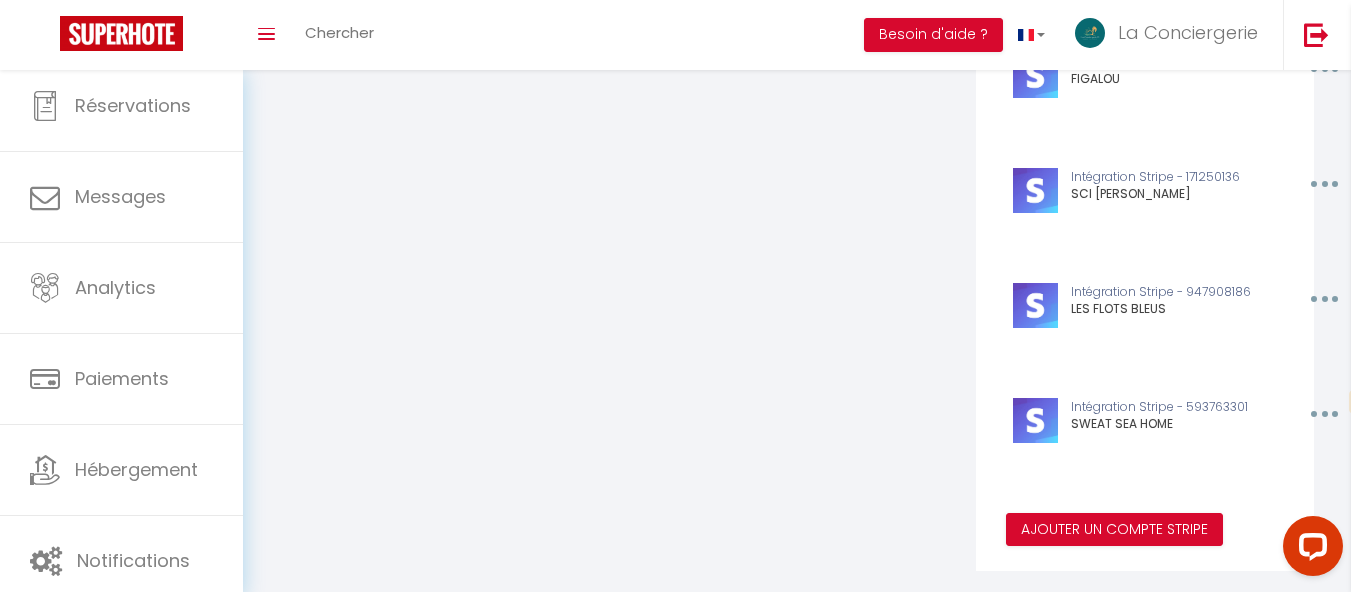 scroll, scrollTop: 111, scrollLeft: 0, axis: vertical 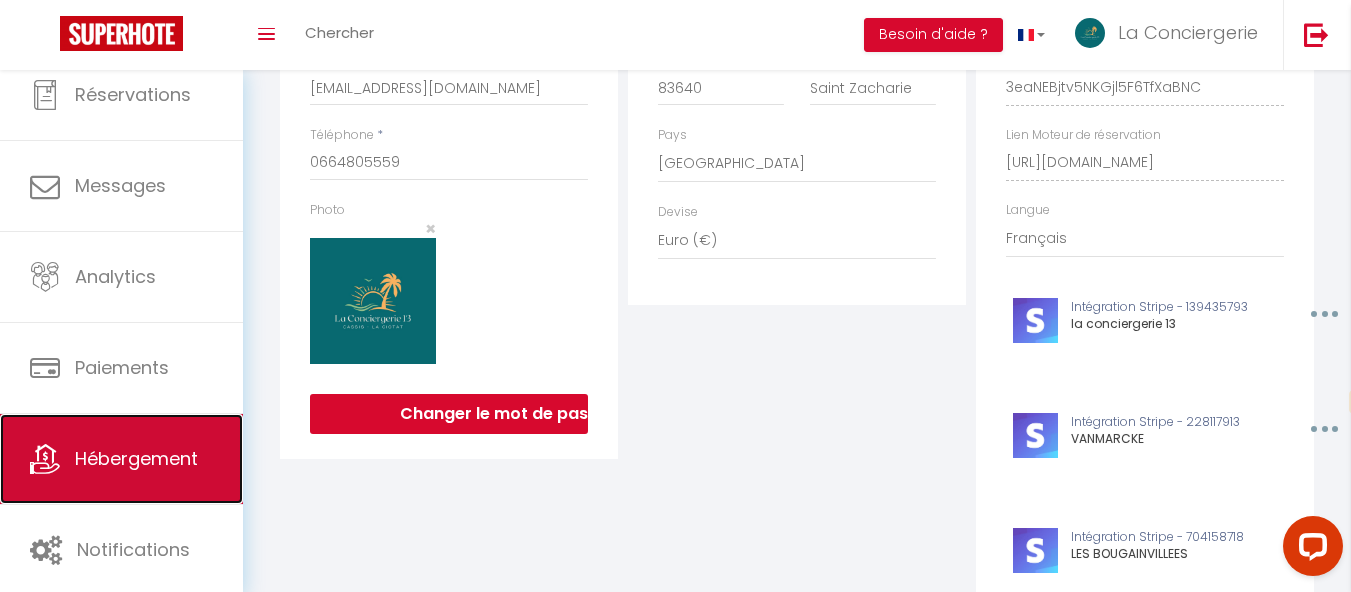 click on "Hébergement" at bounding box center [136, 458] 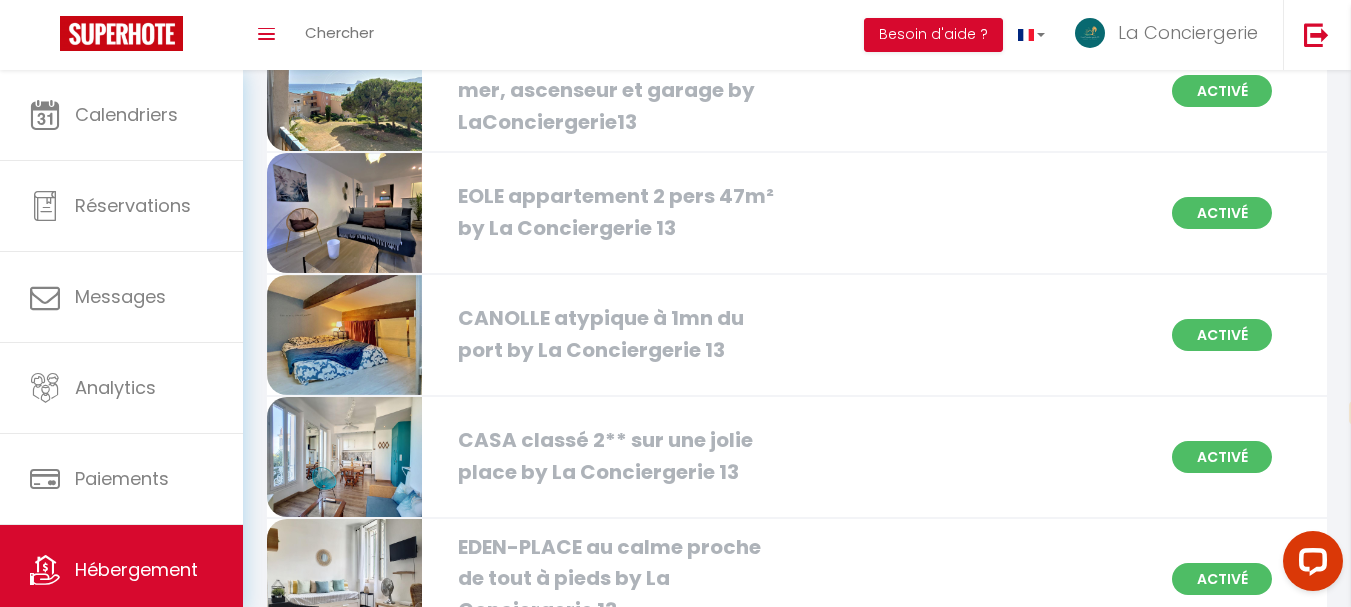 scroll, scrollTop: 1351, scrollLeft: 0, axis: vertical 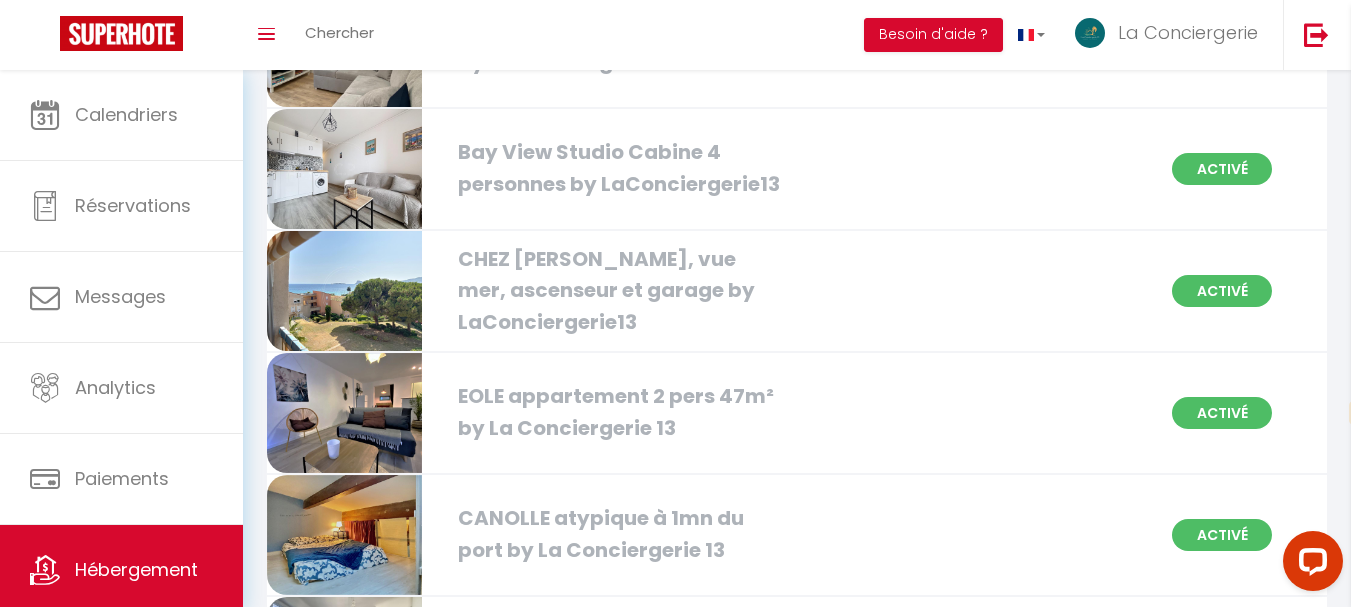 click on "Bay View Studio Cabine 4 personnes by LaConciergerie13" at bounding box center [616, 168] 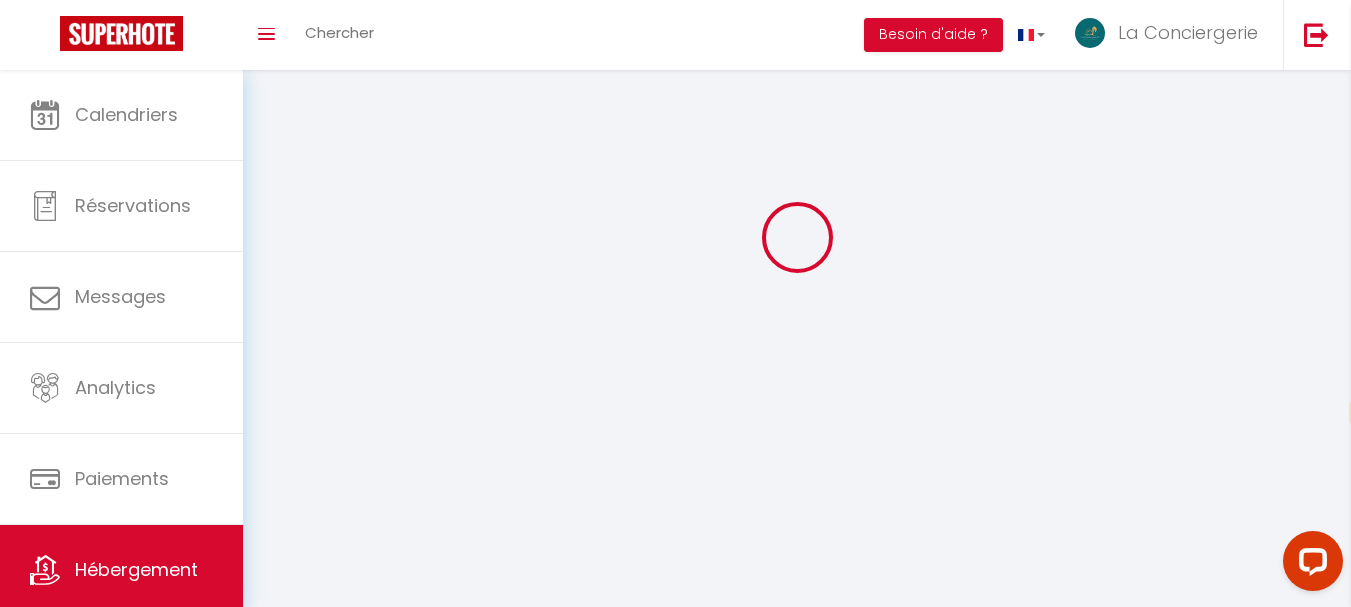 scroll, scrollTop: 0, scrollLeft: 0, axis: both 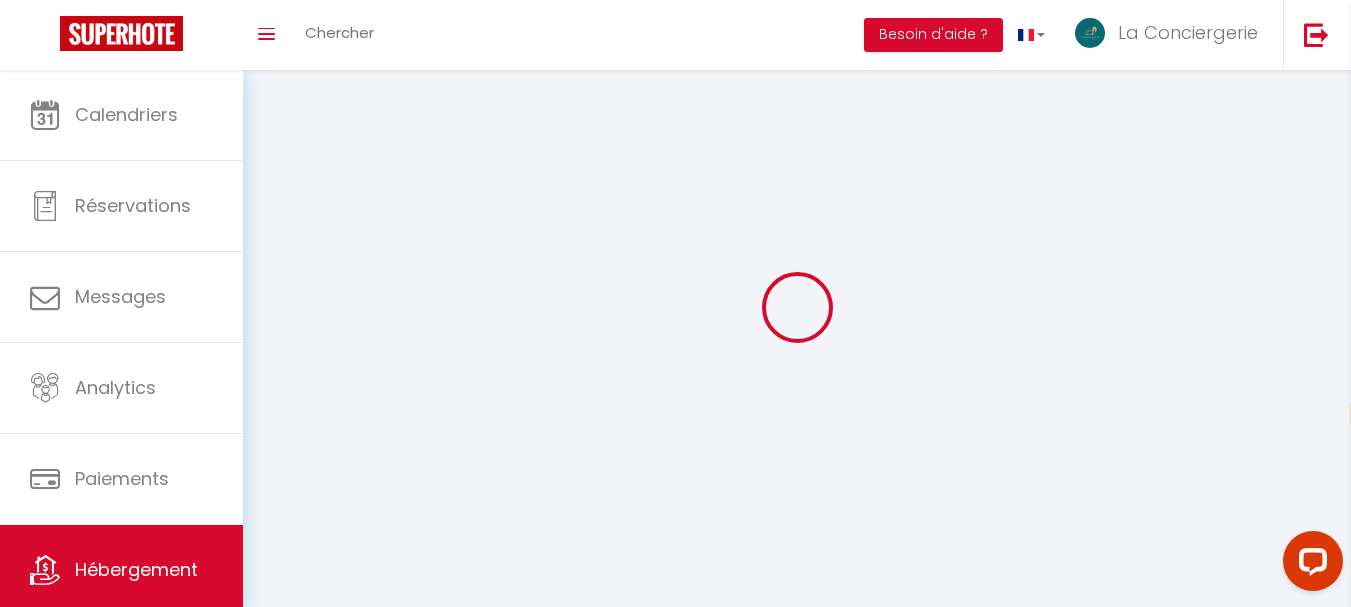 select on "1" 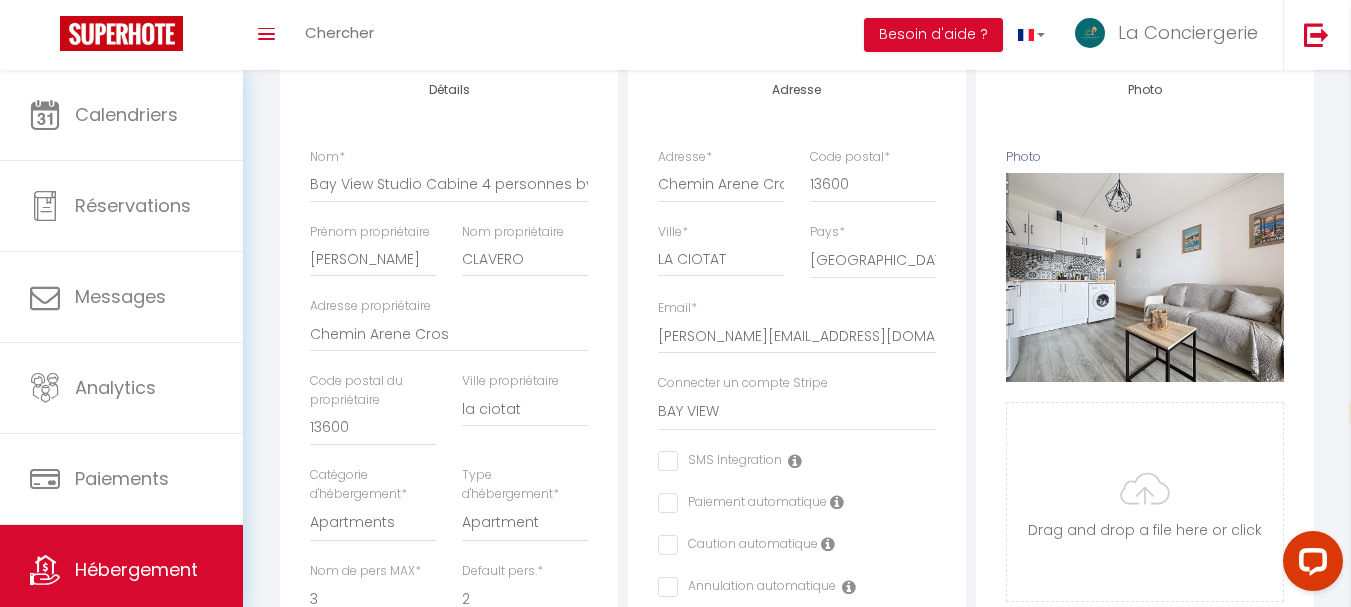 scroll, scrollTop: 300, scrollLeft: 0, axis: vertical 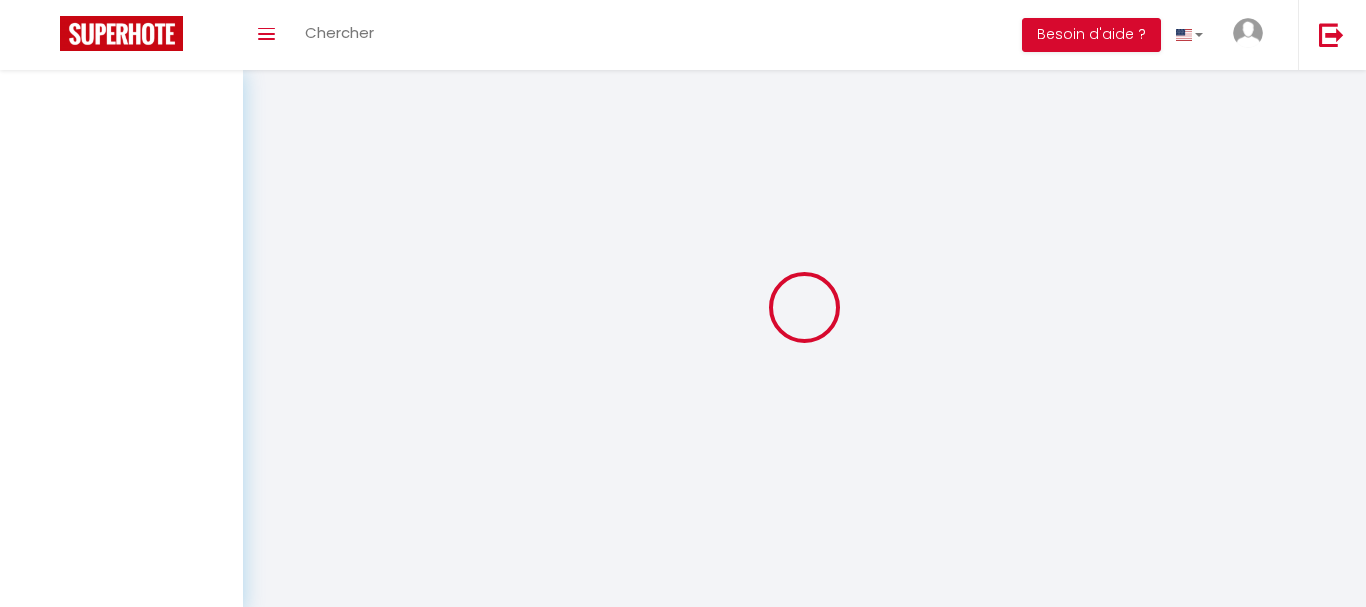 select on "3" 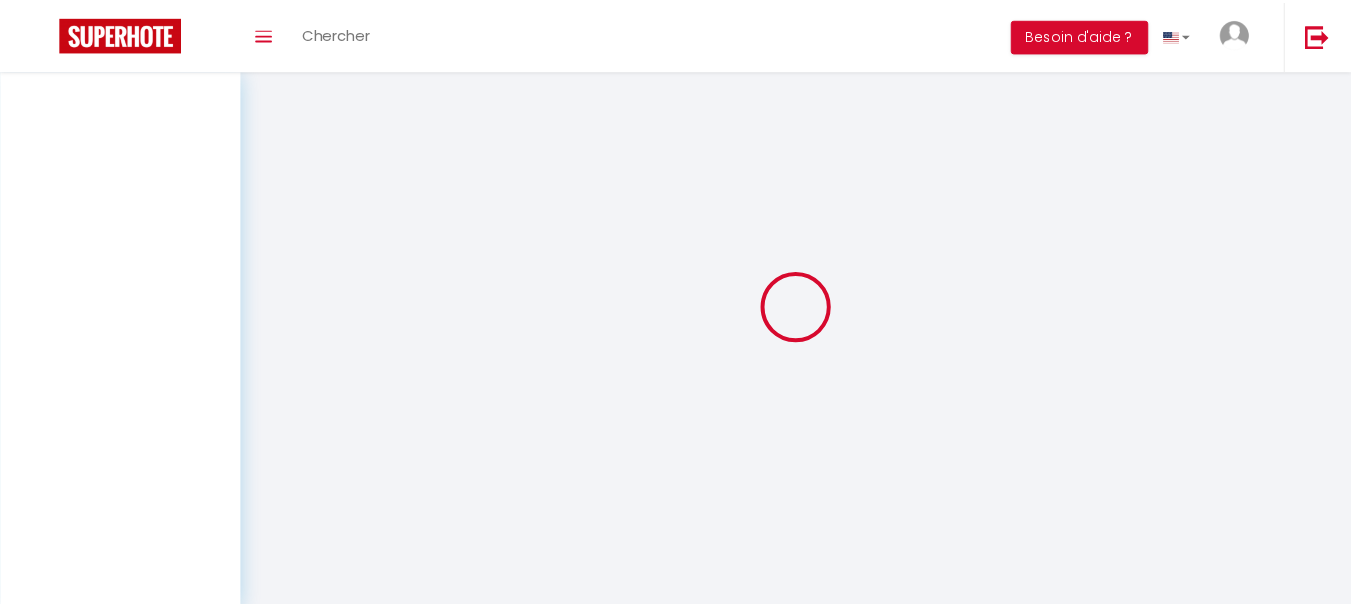 scroll, scrollTop: 0, scrollLeft: 0, axis: both 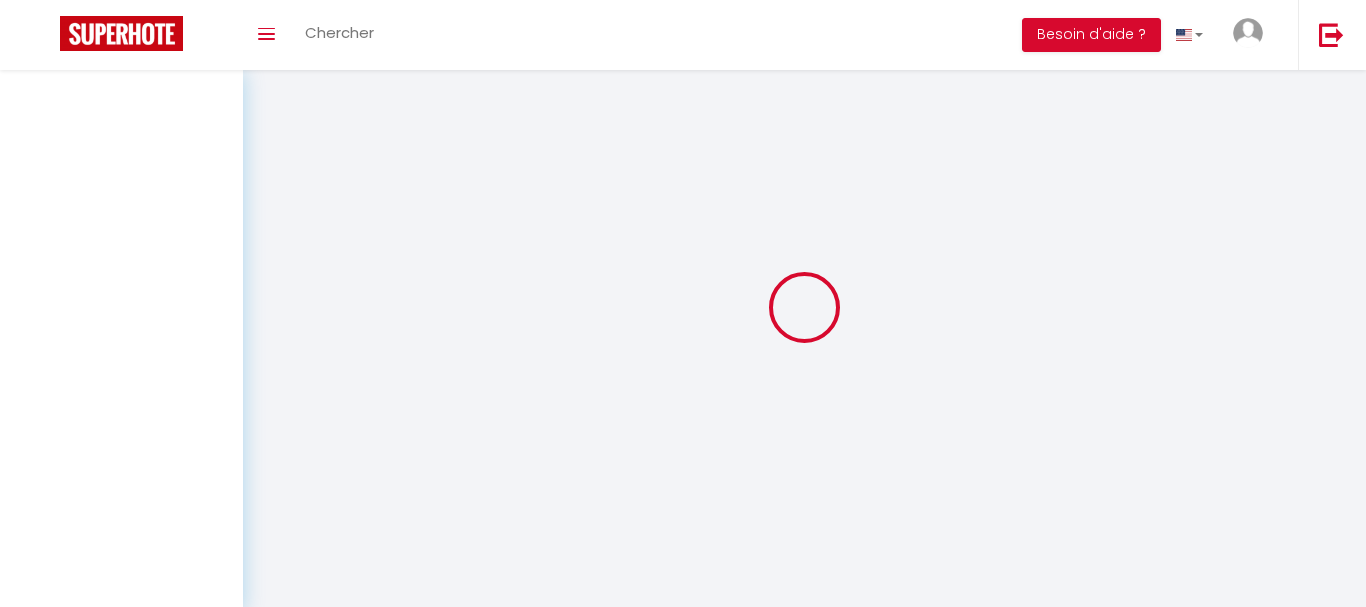 select on "fr" 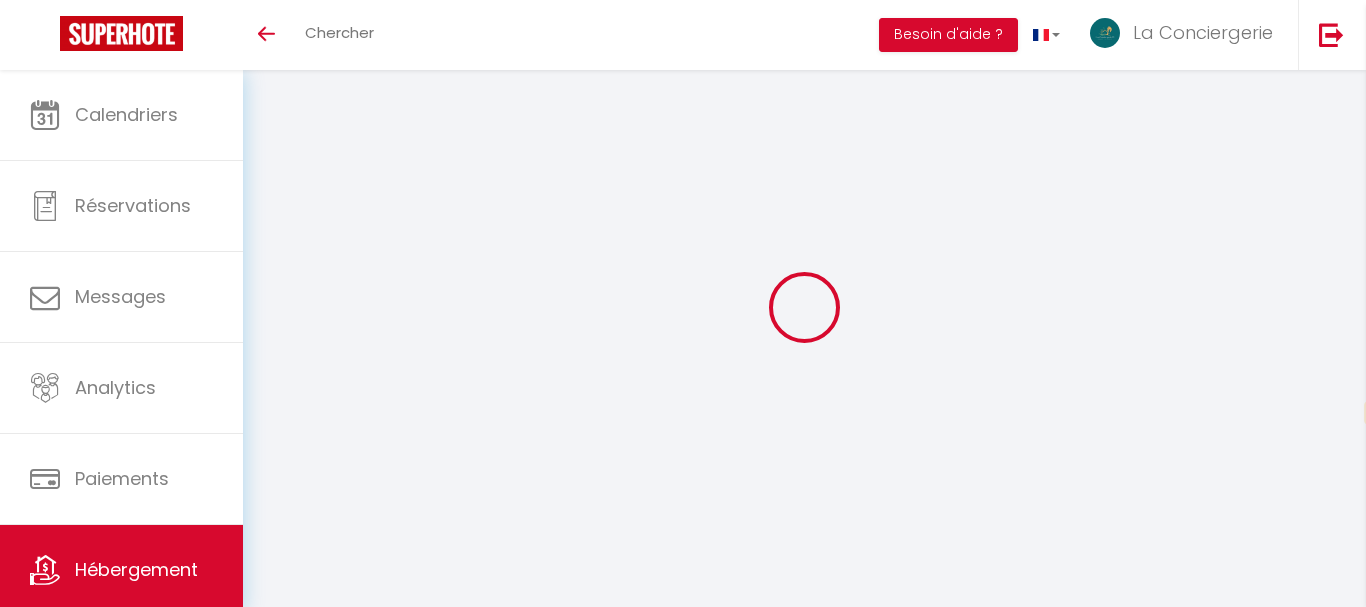 select 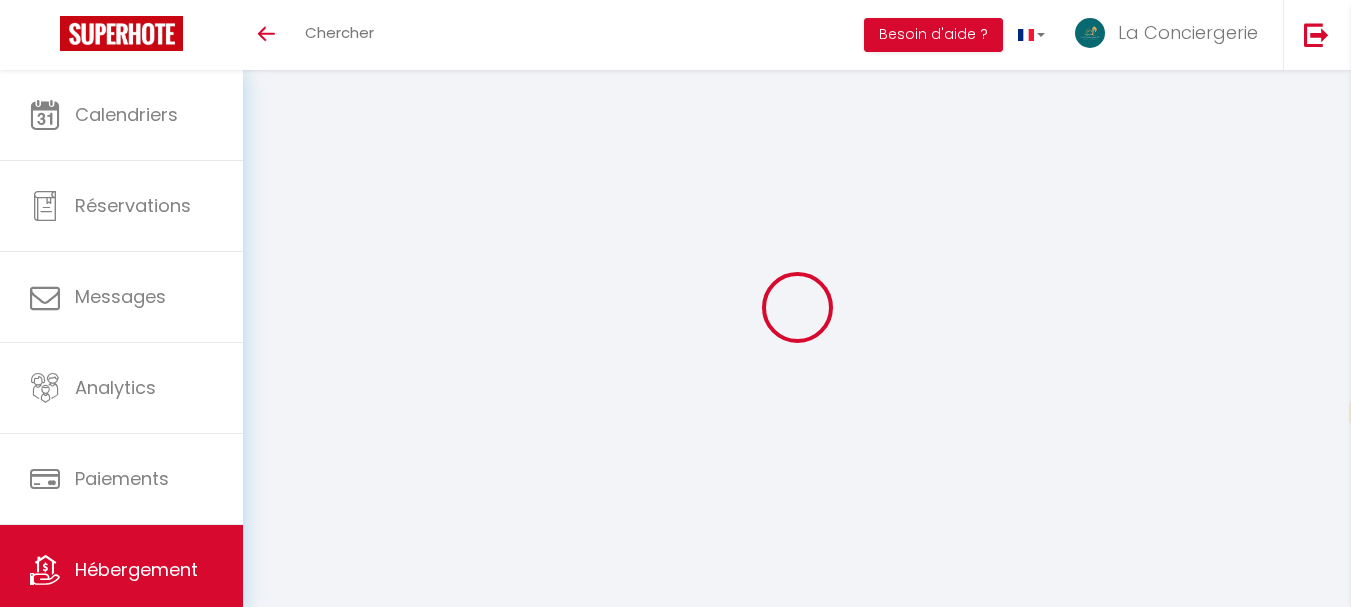 select 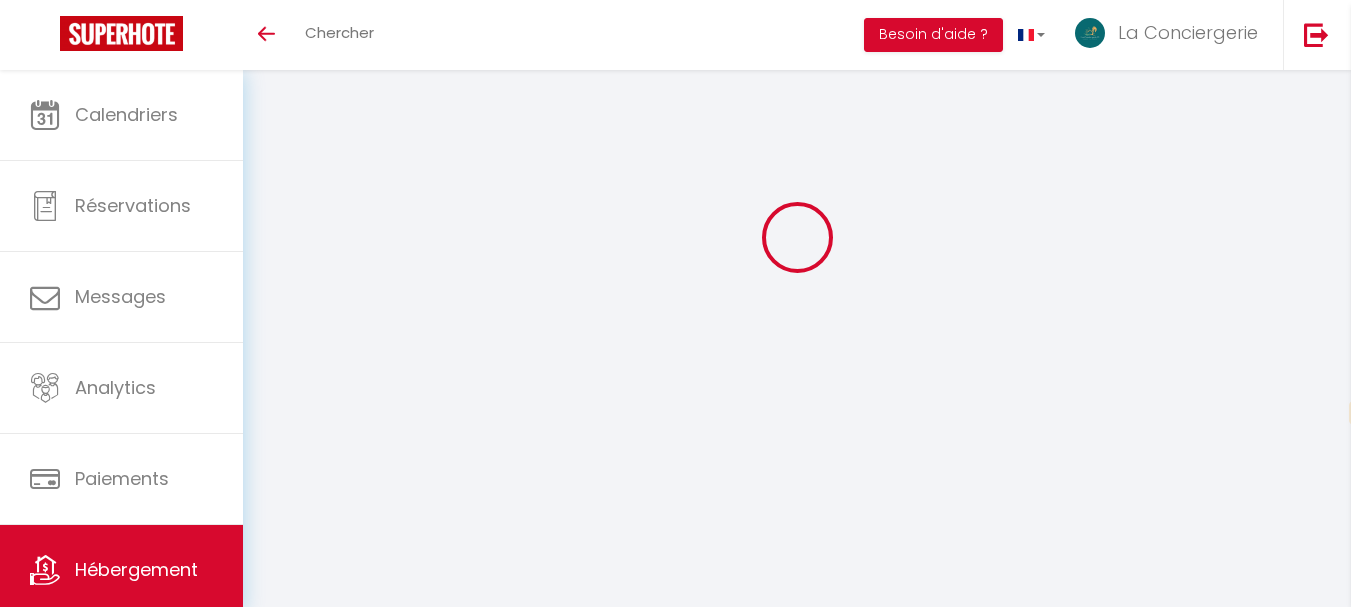 select 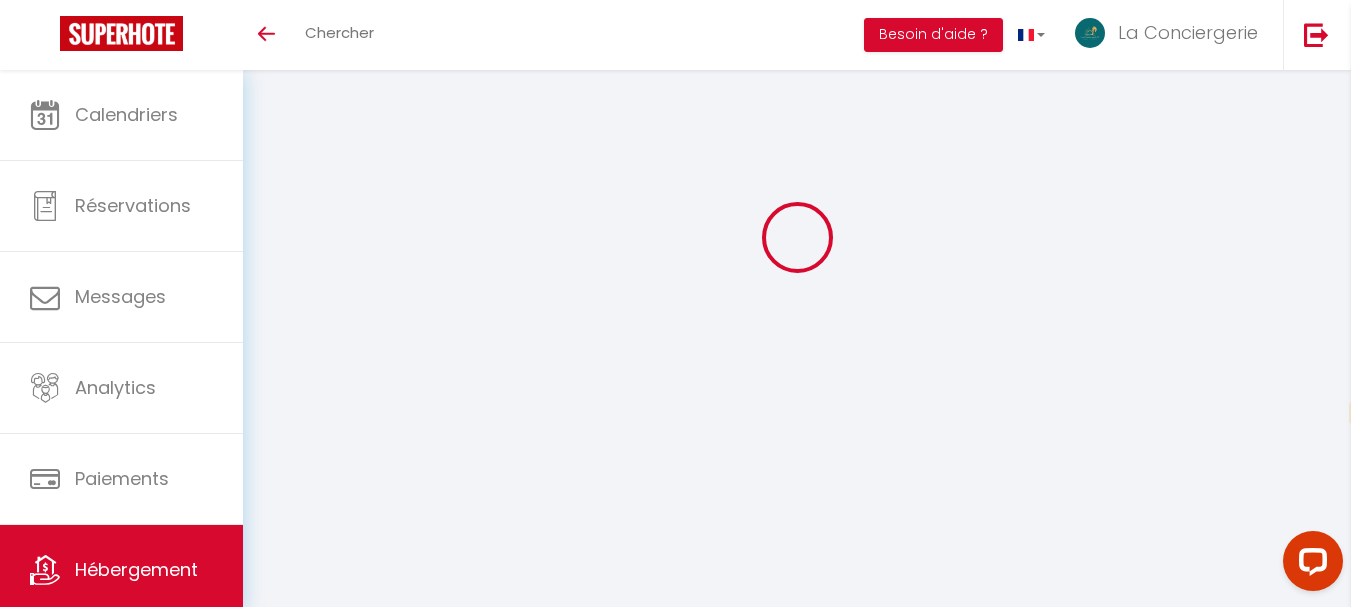 scroll, scrollTop: 0, scrollLeft: 0, axis: both 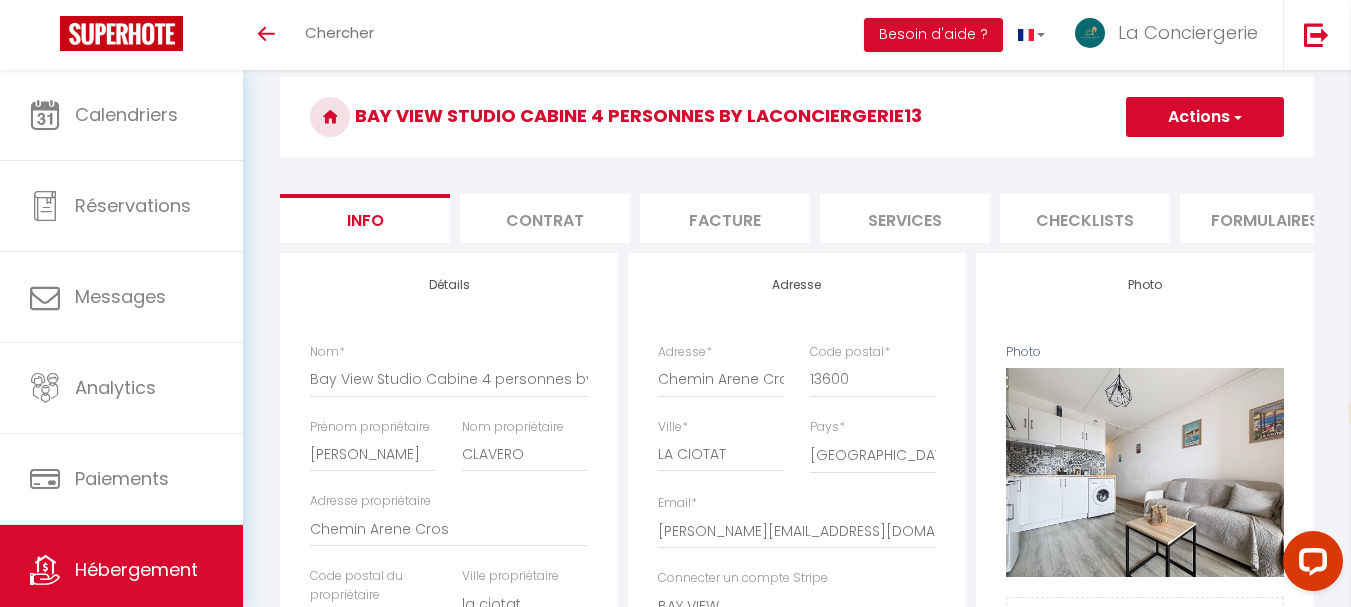 checkbox on "false" 